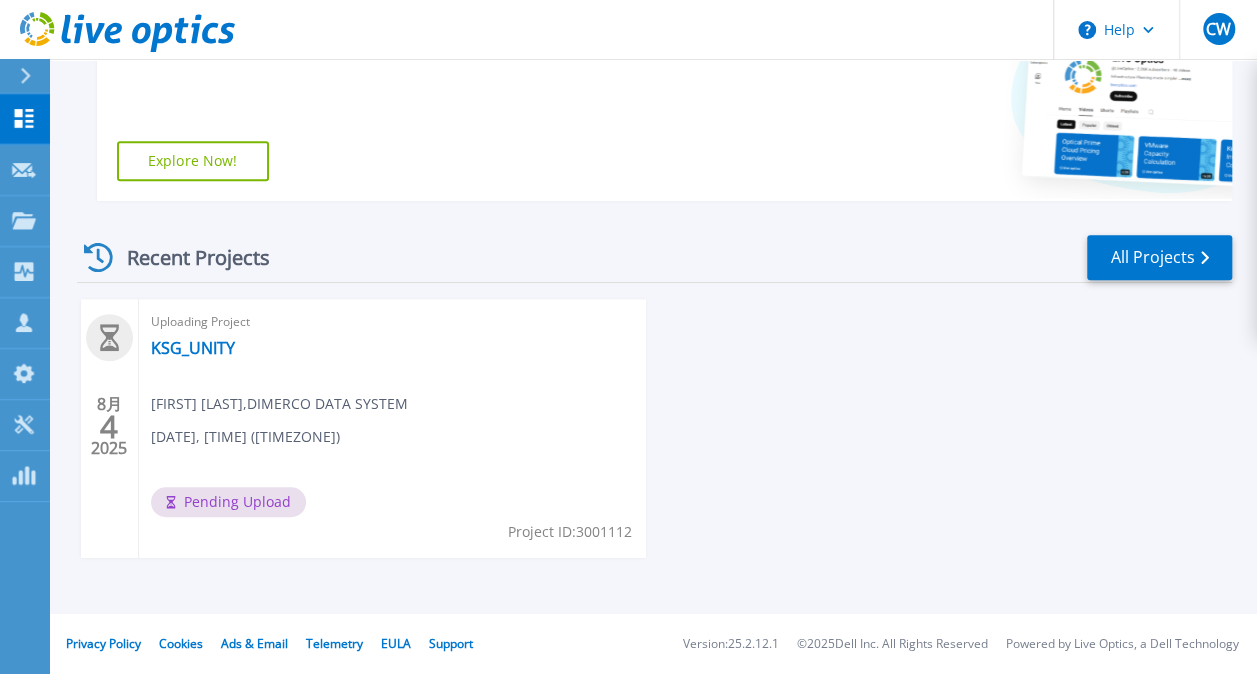 scroll, scrollTop: 0, scrollLeft: 0, axis: both 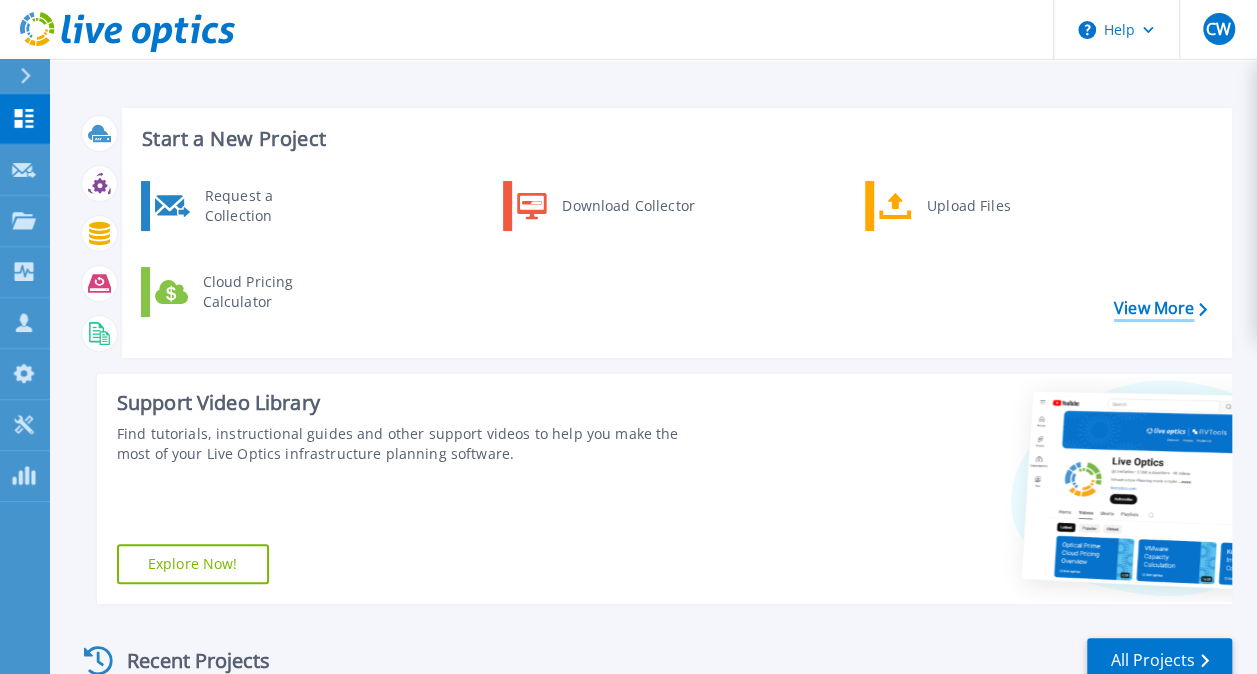 click on "View More" at bounding box center [1160, 308] 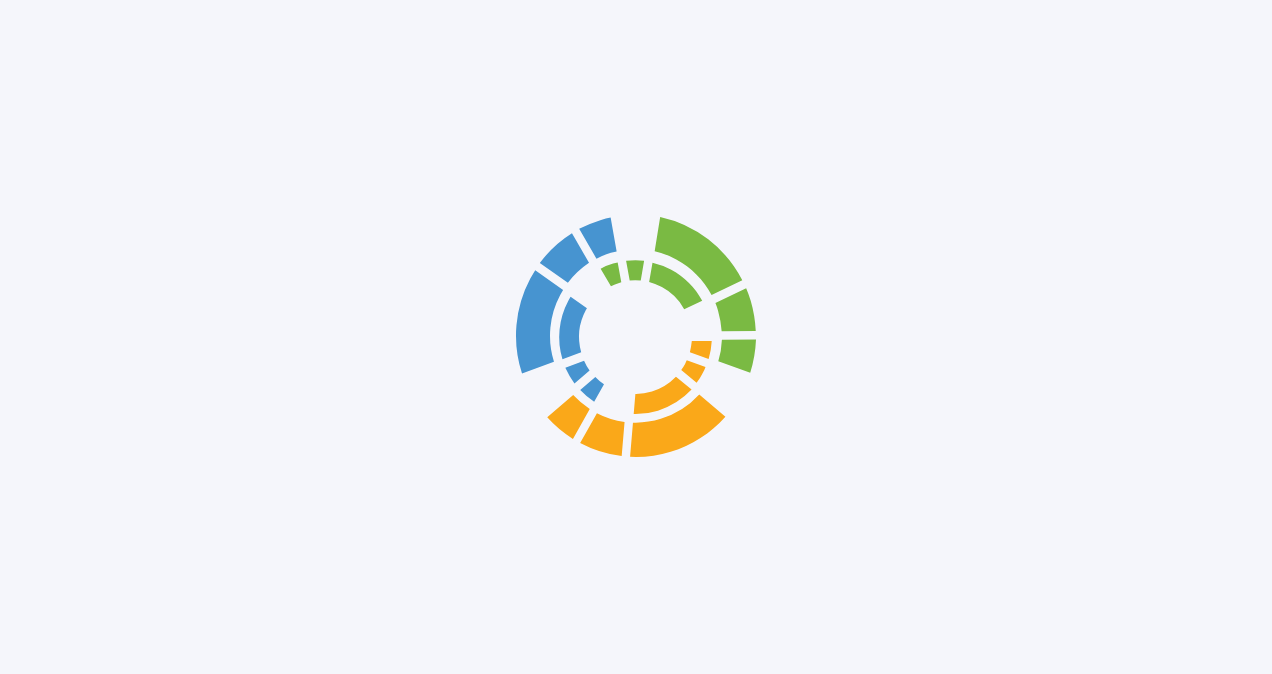 scroll, scrollTop: 0, scrollLeft: 0, axis: both 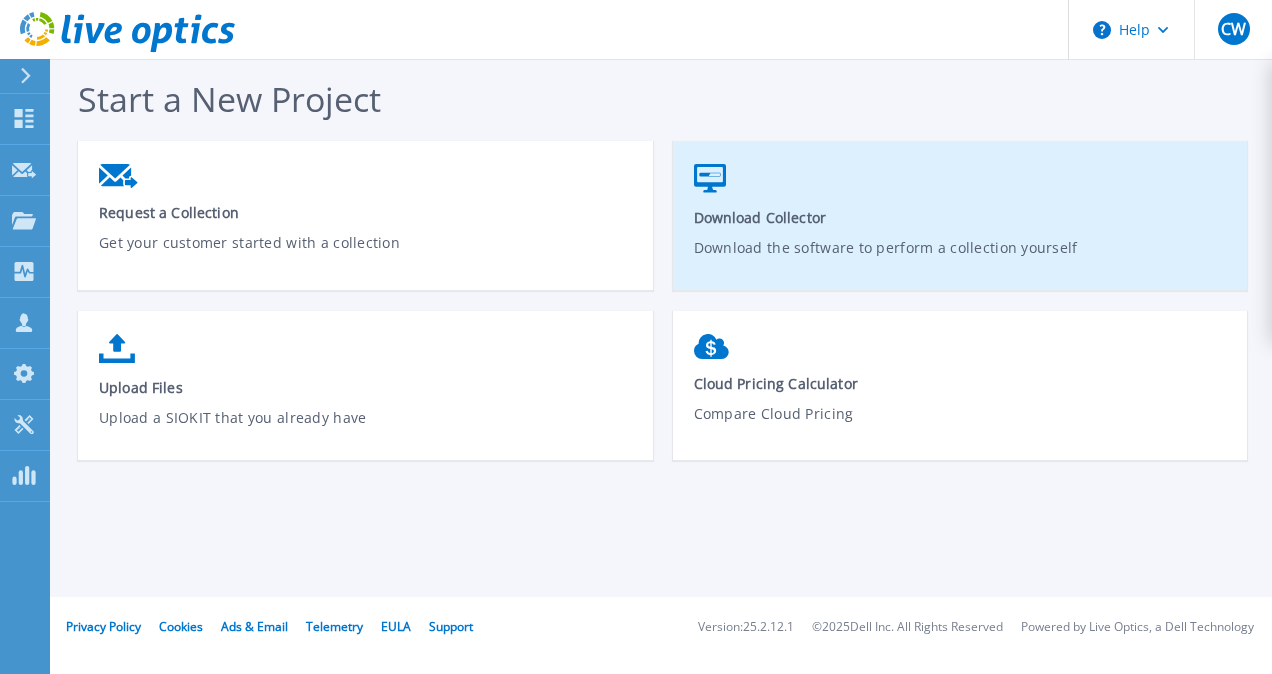 click on "Download the software to perform a collection yourself" at bounding box center [961, 260] 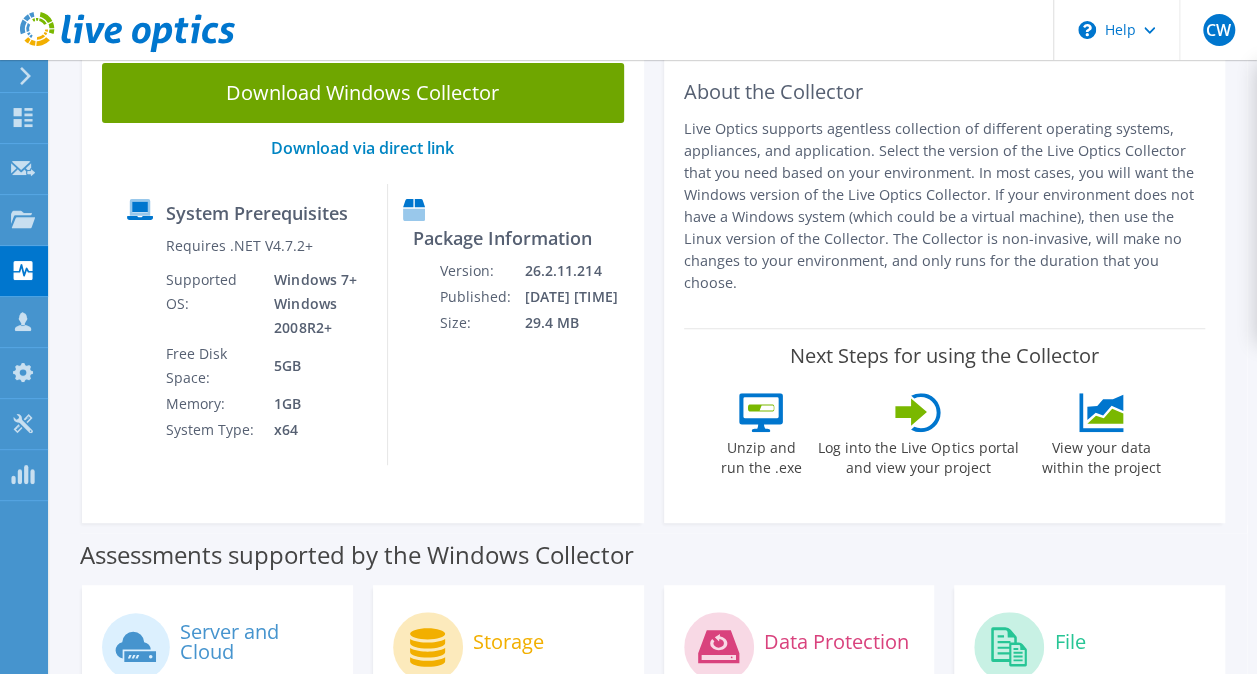 scroll, scrollTop: 148, scrollLeft: 0, axis: vertical 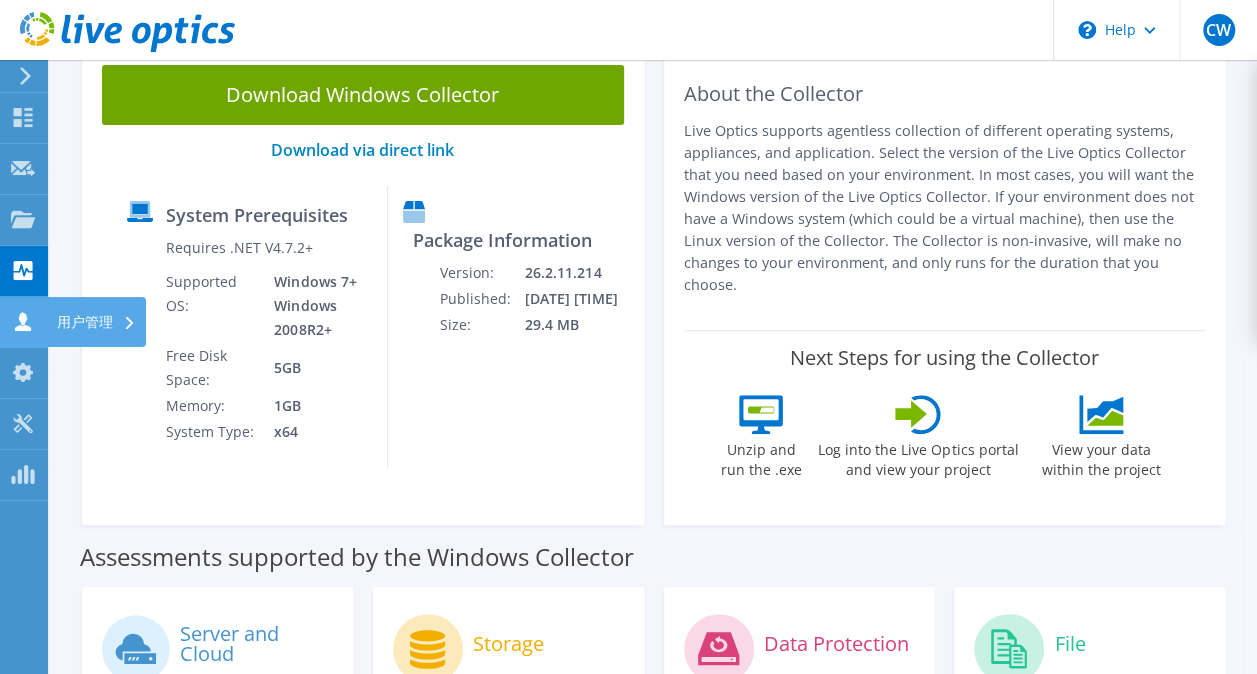 click on "用户管理" at bounding box center [96, 322] 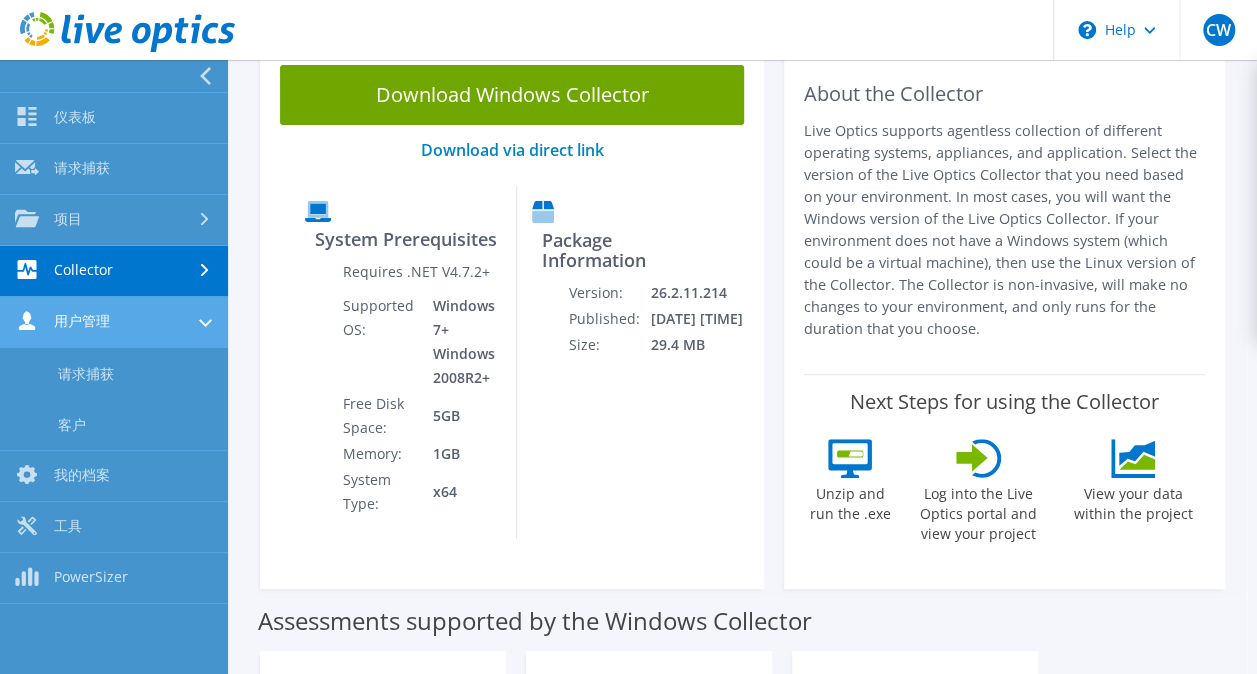 click on "用户管理" at bounding box center [114, 322] 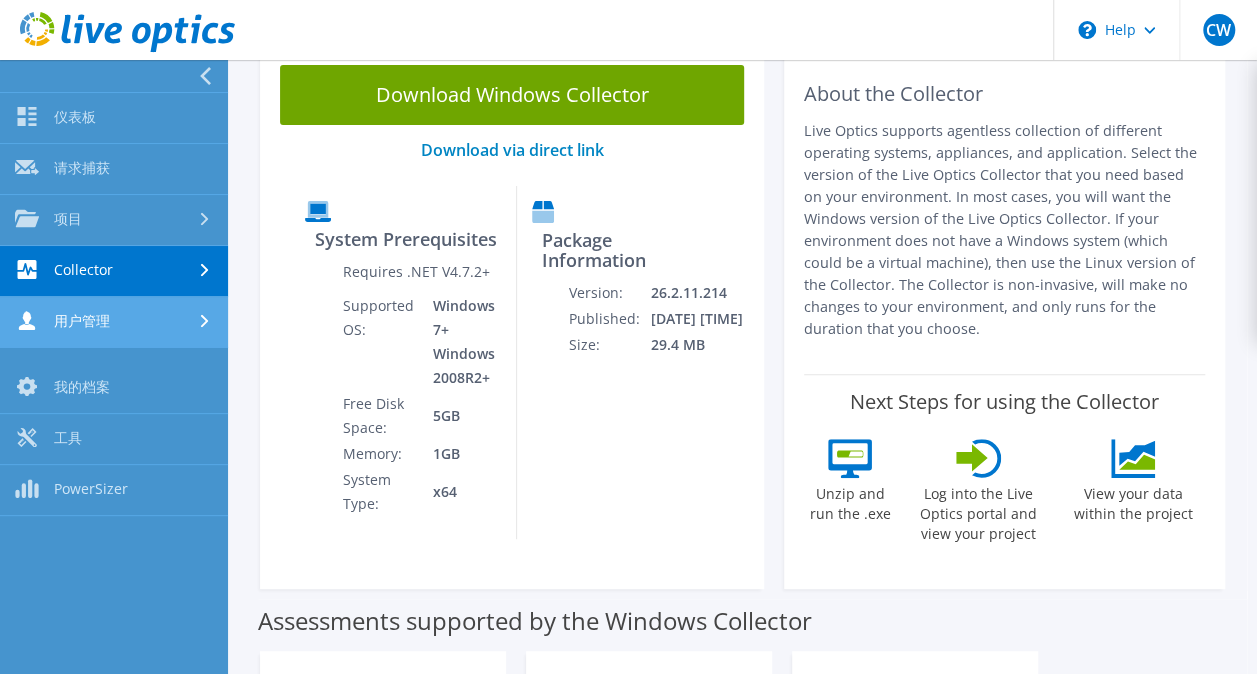 click on "用户管理" at bounding box center (114, 322) 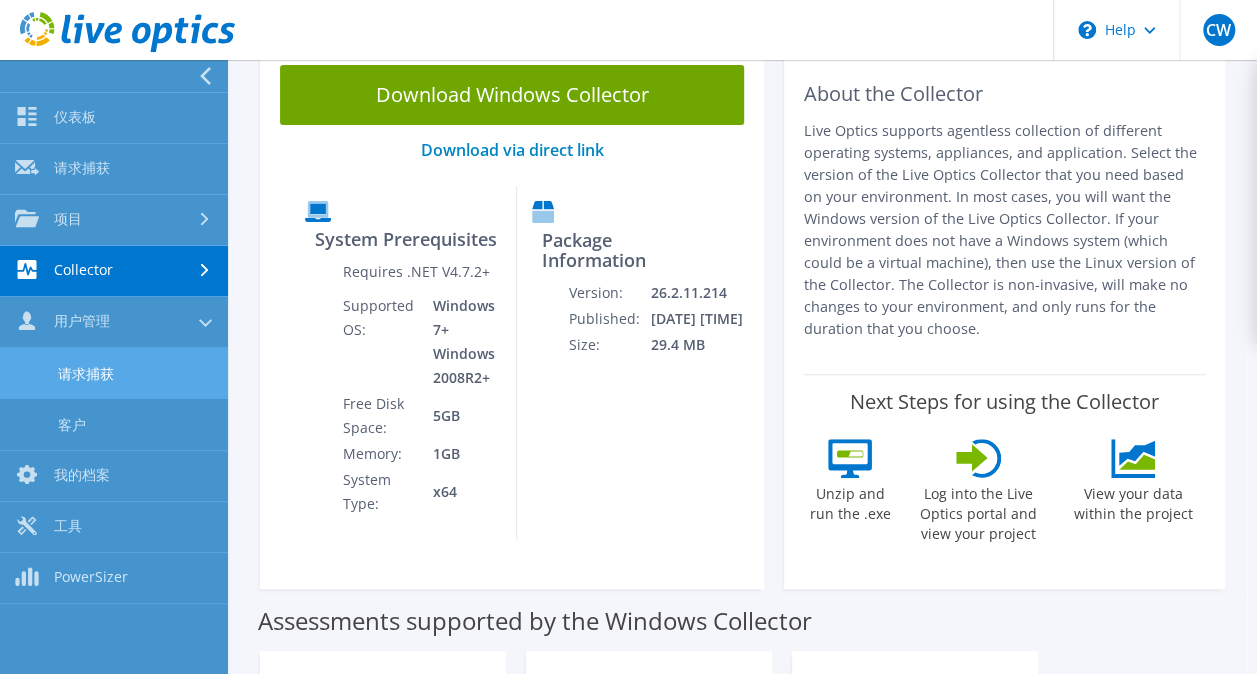 click on "请求捕获" at bounding box center (114, 373) 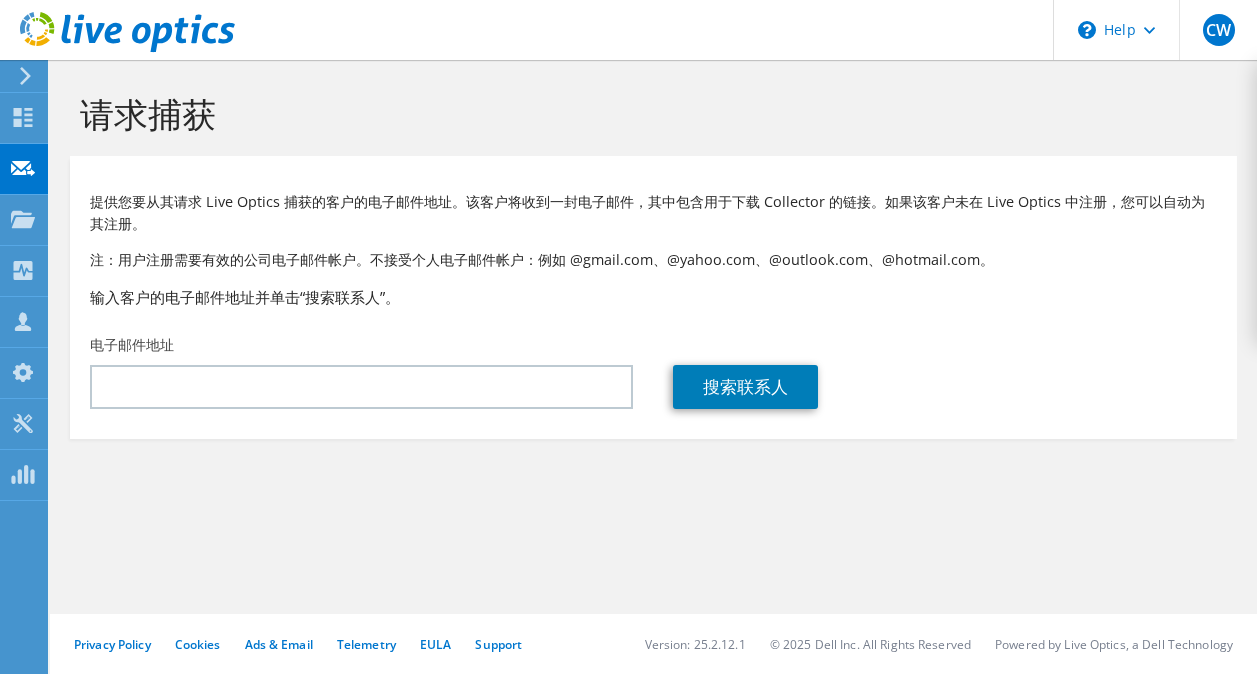 scroll, scrollTop: 0, scrollLeft: 0, axis: both 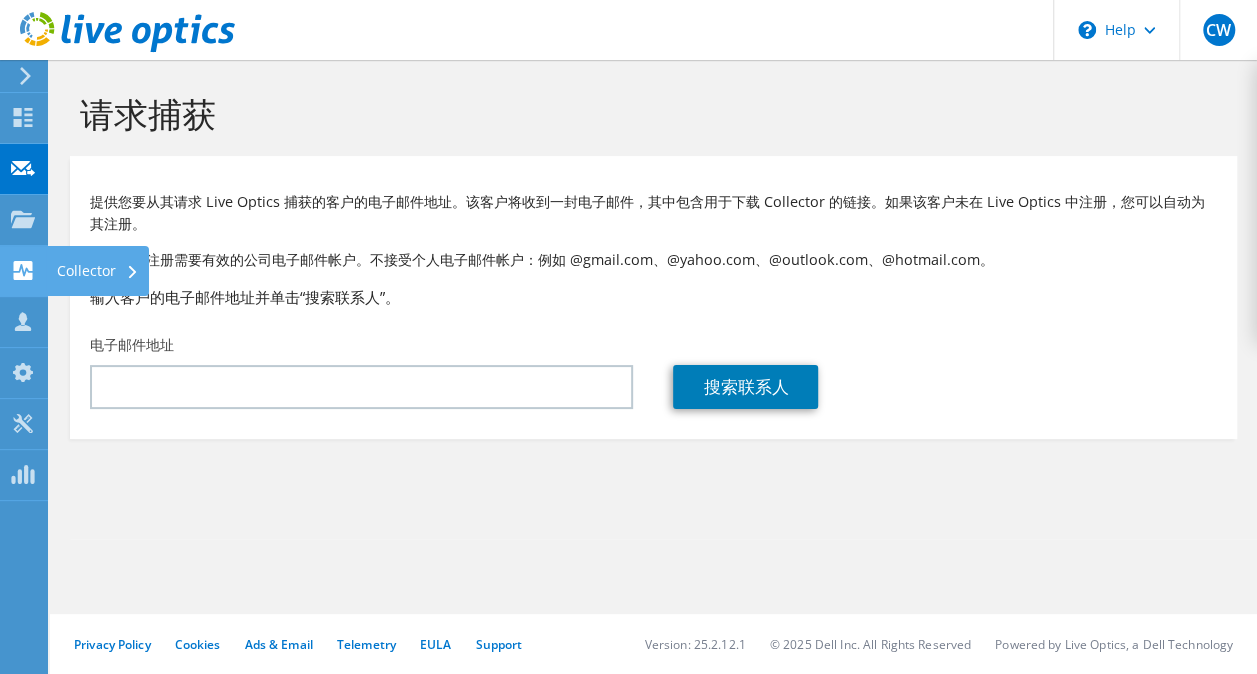 click 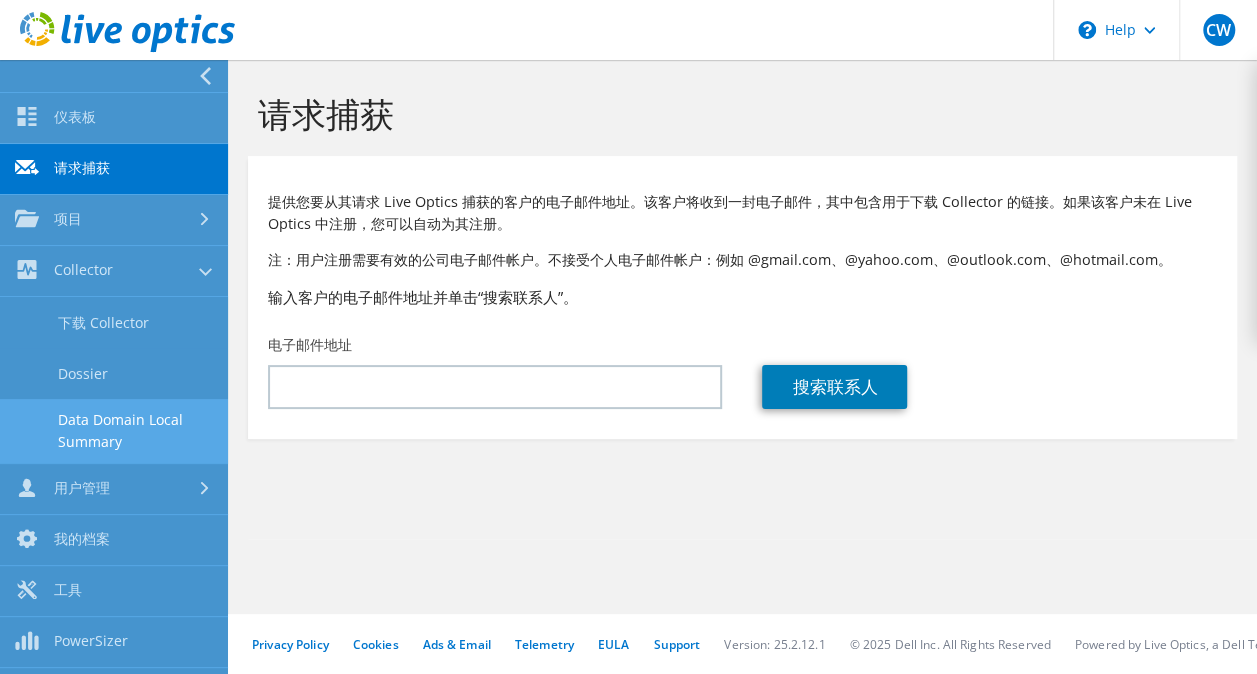click on "Data Domain Local Summary" at bounding box center (114, 431) 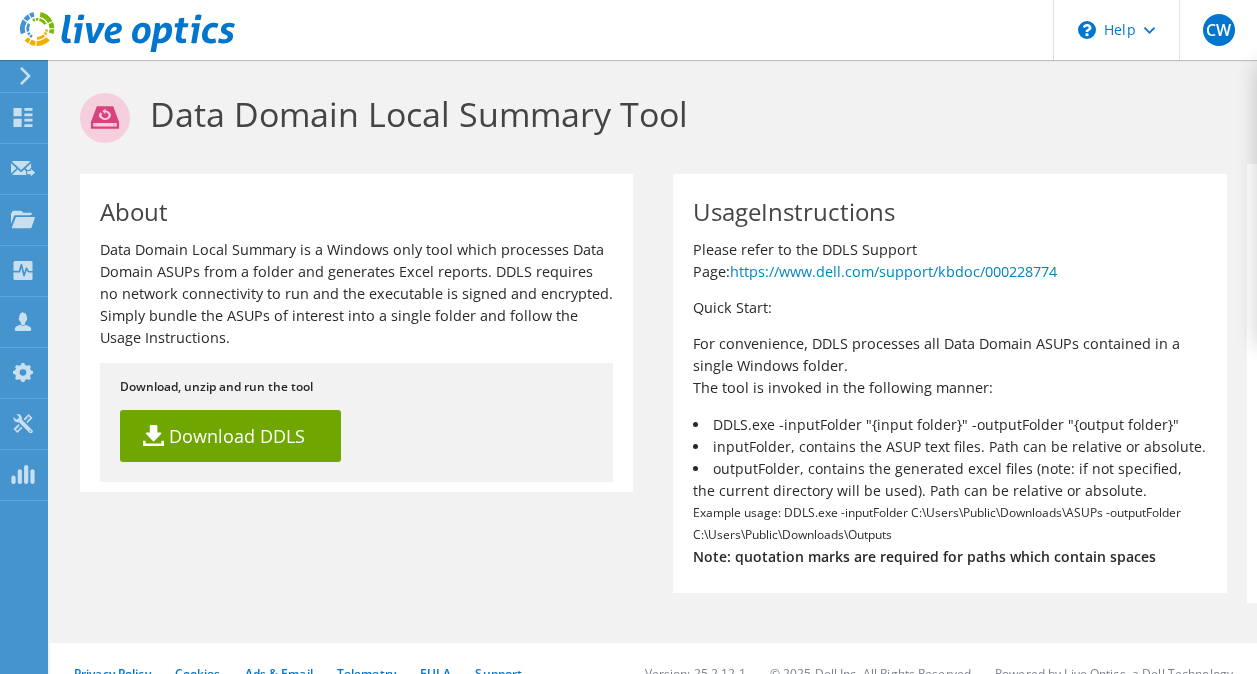 scroll, scrollTop: 0, scrollLeft: 0, axis: both 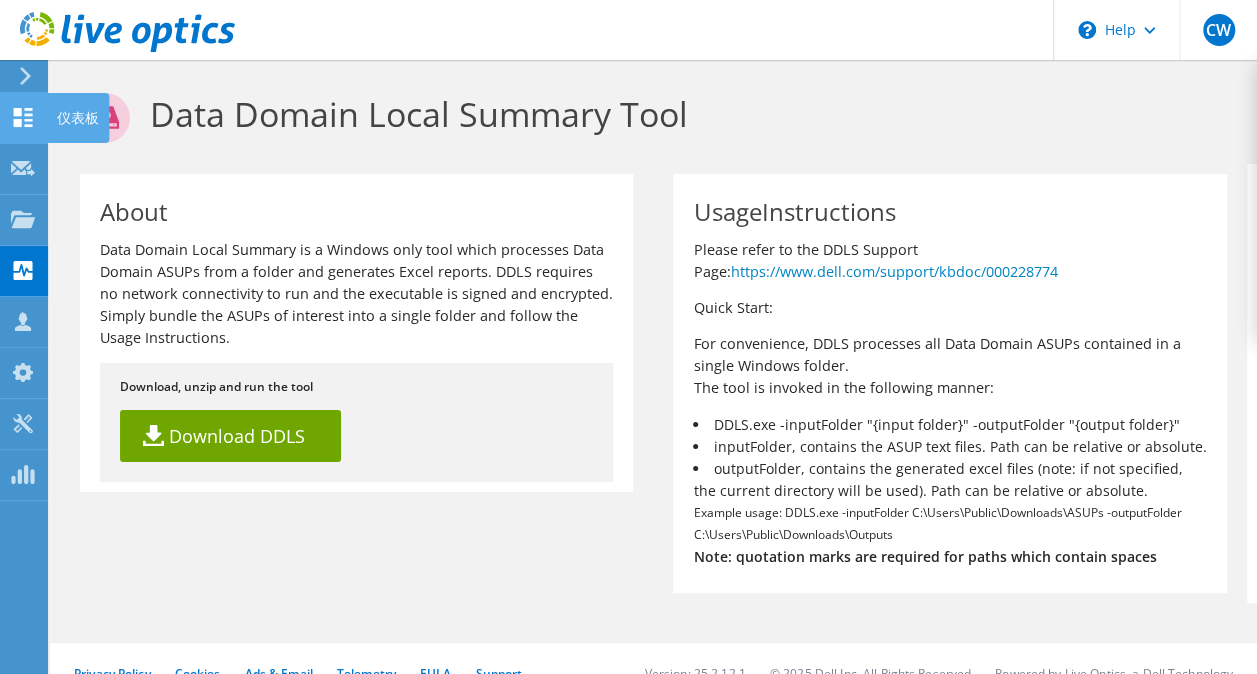 click 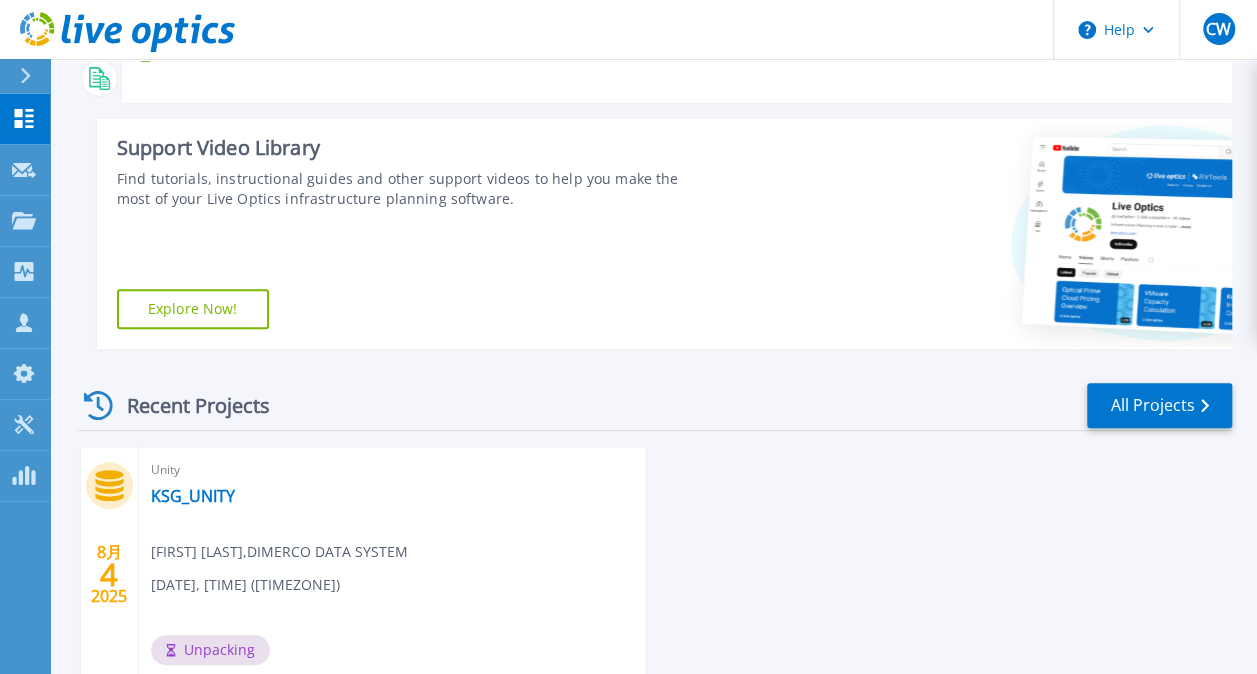 scroll, scrollTop: 403, scrollLeft: 0, axis: vertical 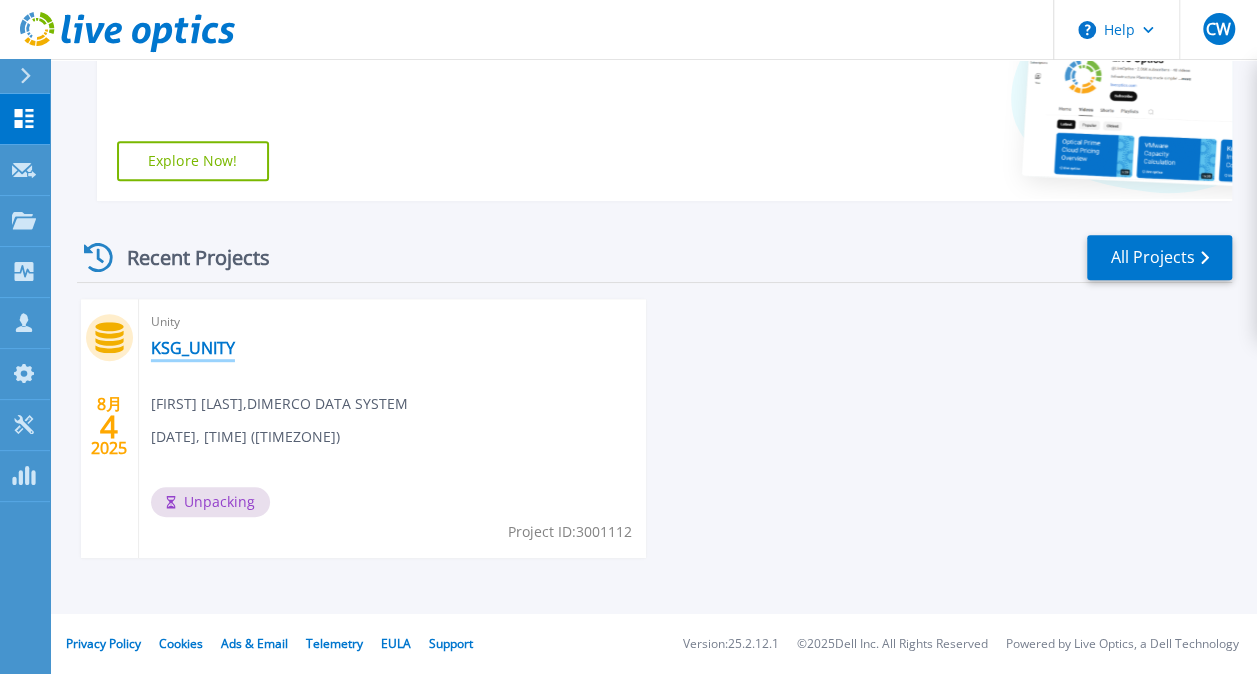 click on "KSG_UNITY" at bounding box center [193, 348] 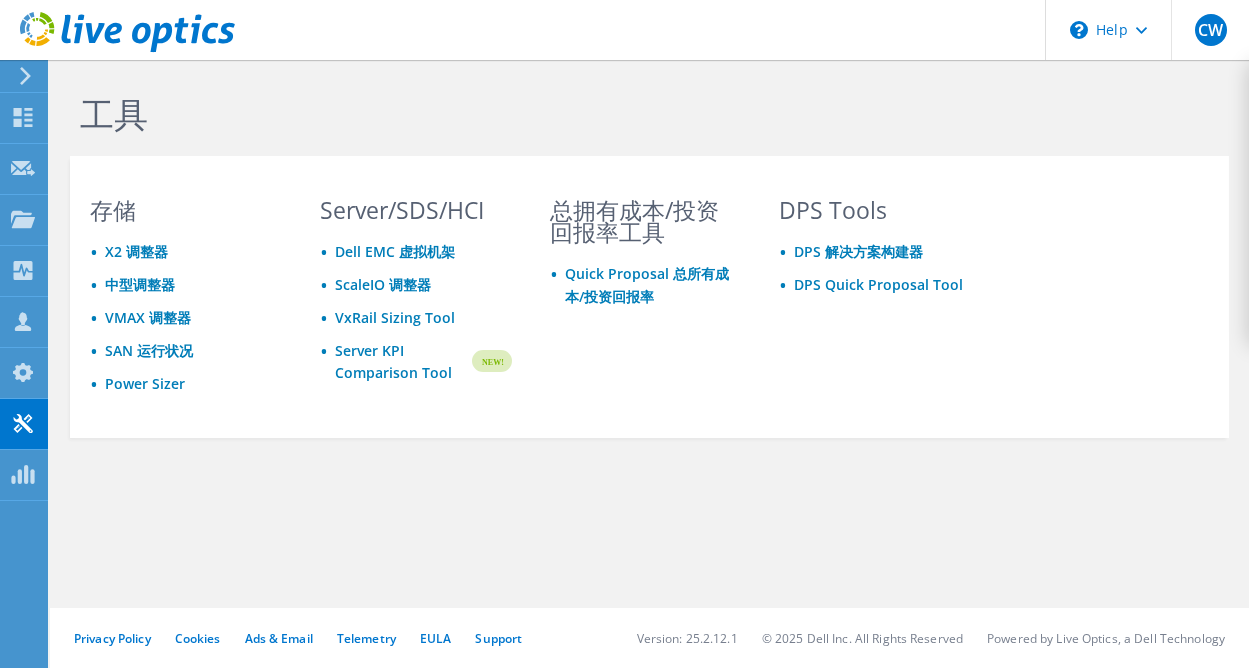 scroll, scrollTop: 0, scrollLeft: 0, axis: both 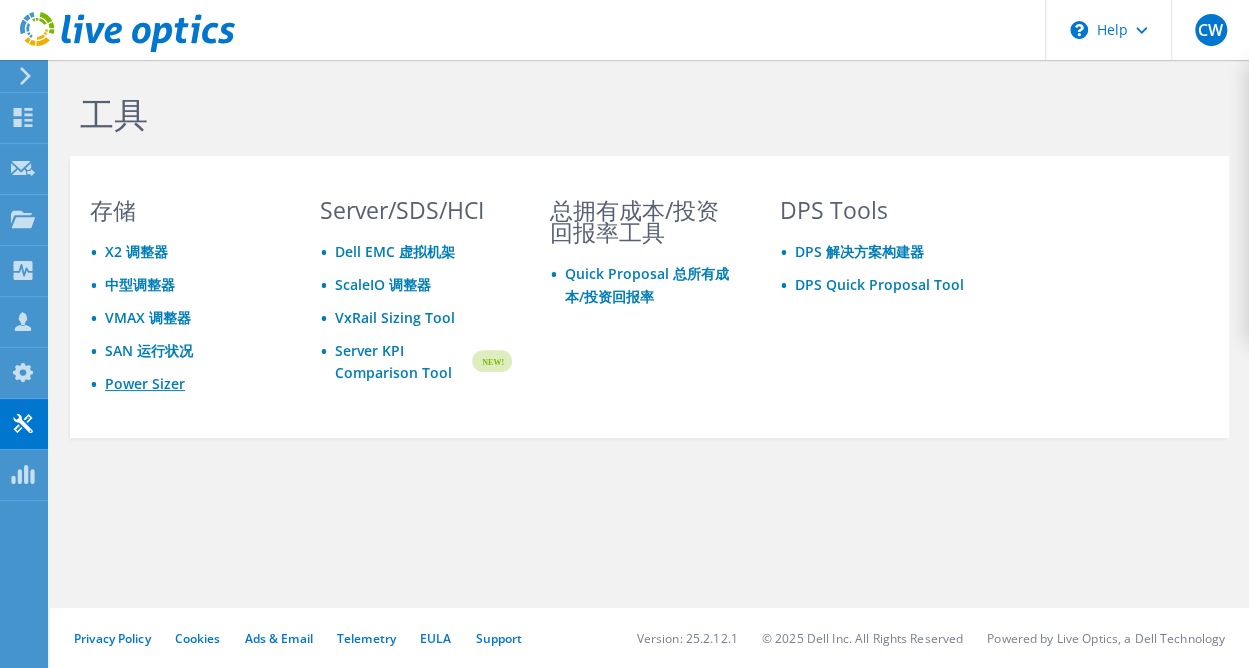 click on "Power Sizer" at bounding box center (145, 383) 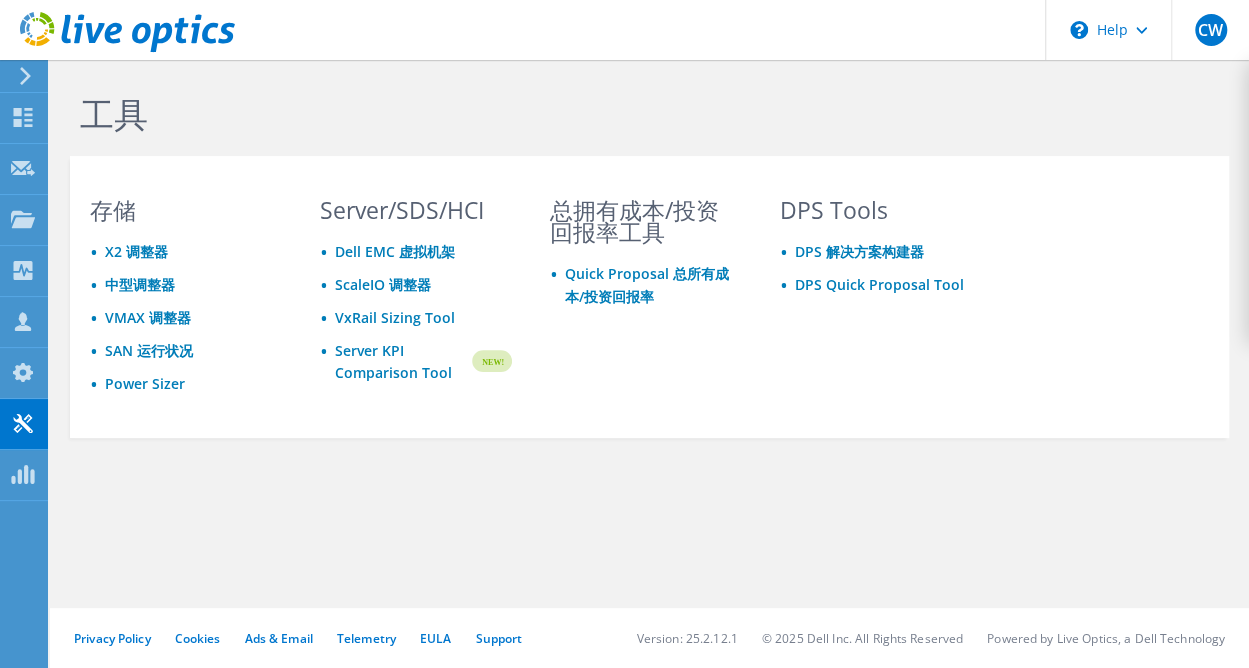 click on "工具
存储
X2 调整器
中型调整器
VMAX 调整器
SAN 运行状况
Power Sizer
Server/SDS/HCI
Dell EMC 虚拟机架
ScaleIO 调整器
VxRail Sizing Tool
Server KPI Comparison Tool" at bounding box center (649, 309) 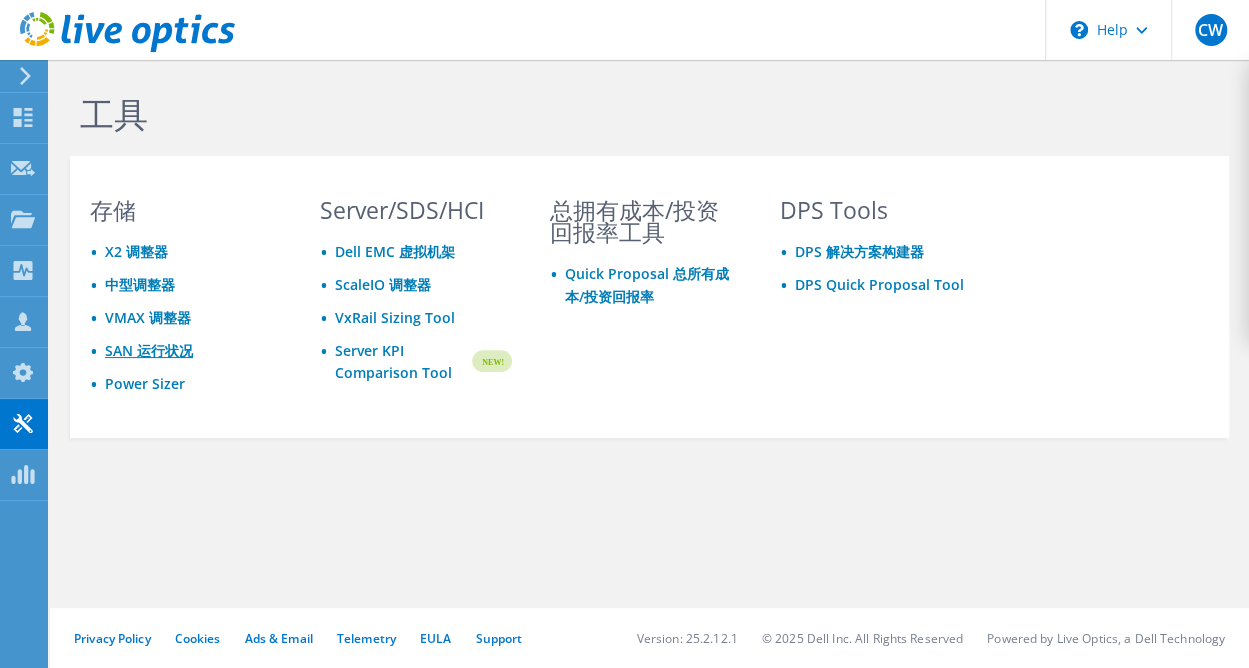 click on "SAN 运行状况" at bounding box center (149, 350) 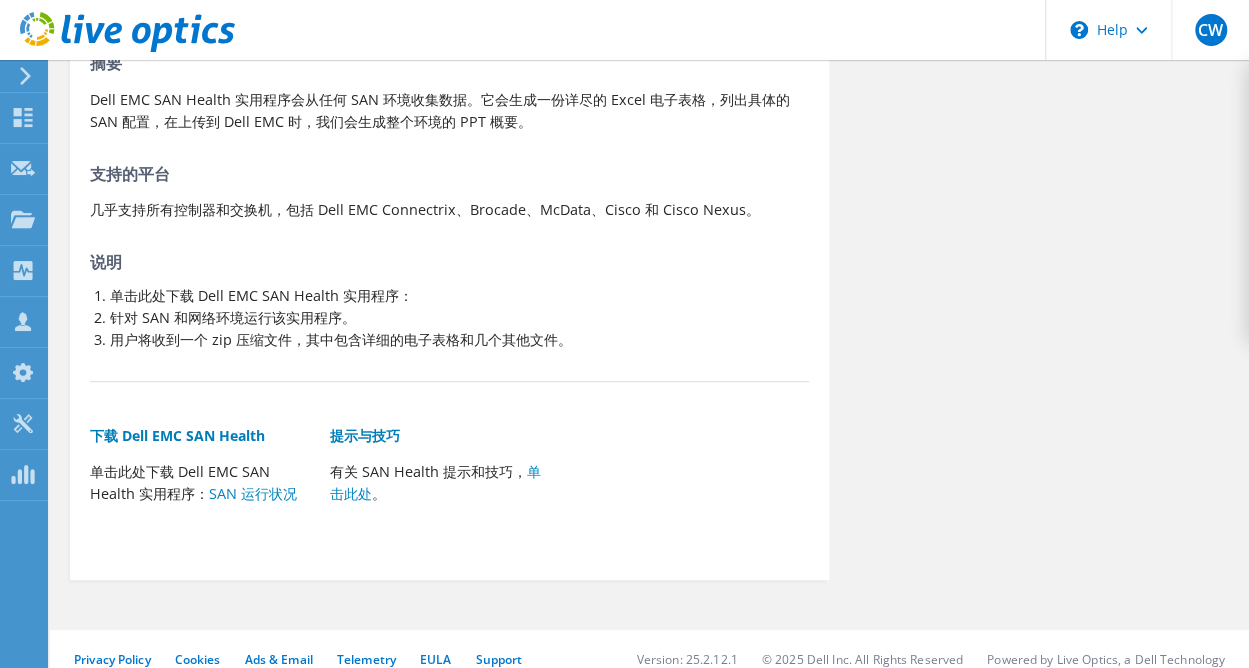 scroll, scrollTop: 185, scrollLeft: 0, axis: vertical 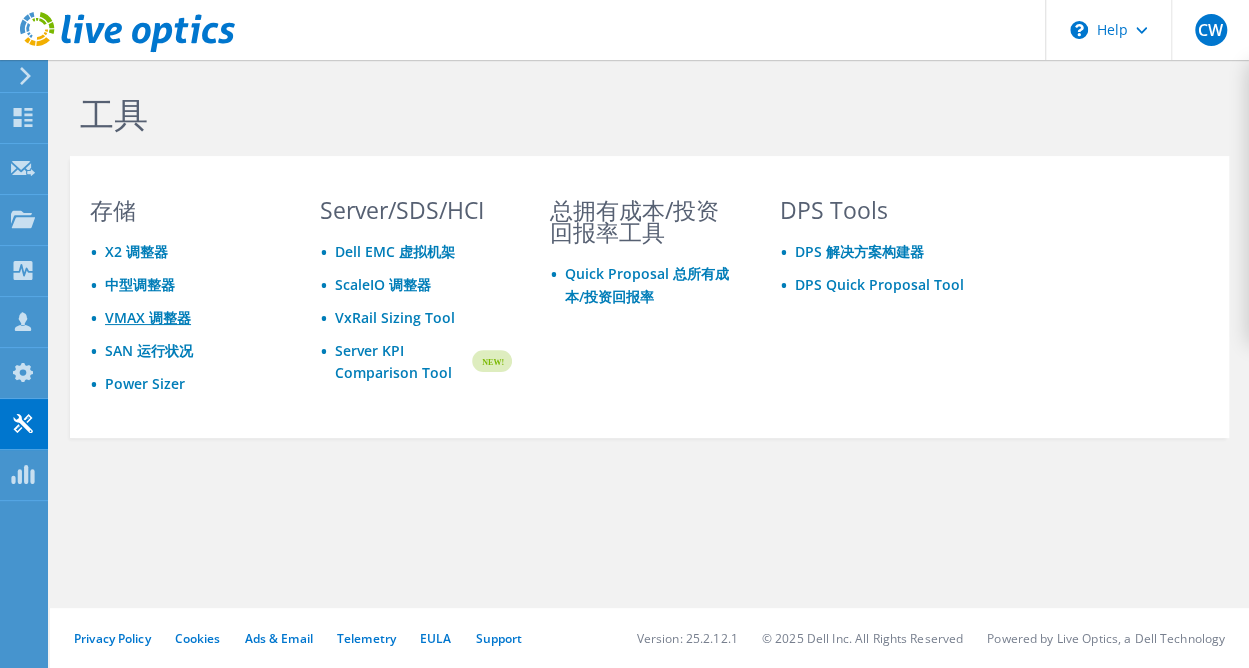 click on "VMAX 调整器" at bounding box center (148, 317) 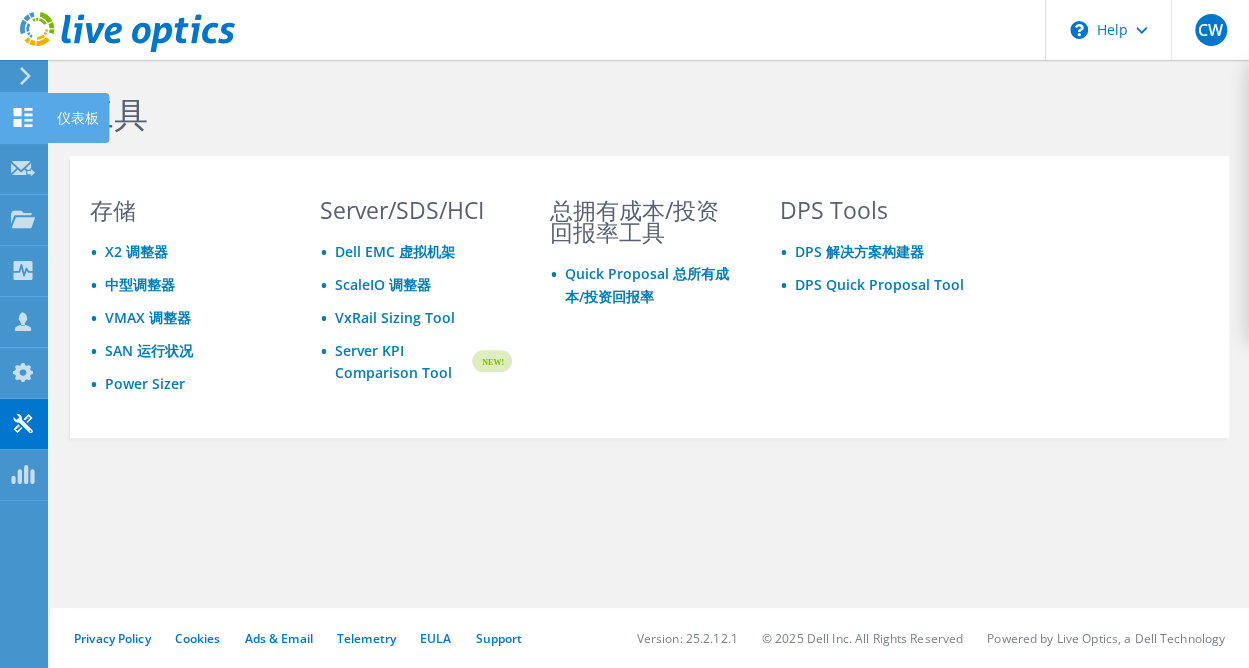 click 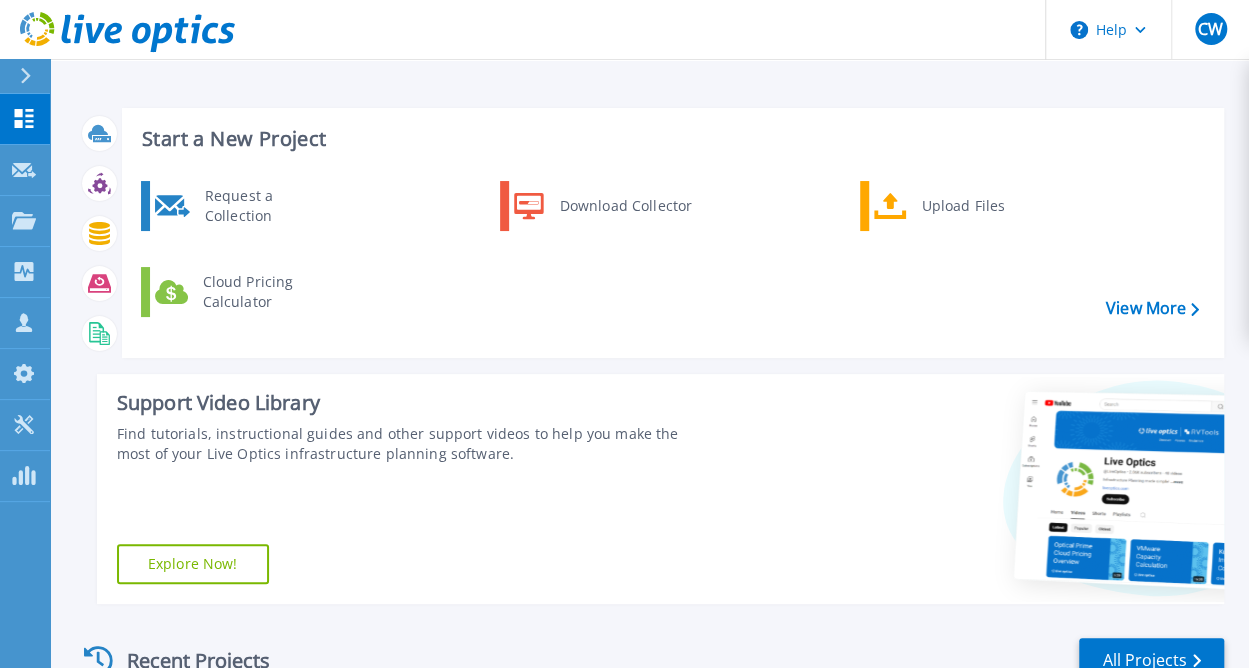 scroll, scrollTop: 409, scrollLeft: 0, axis: vertical 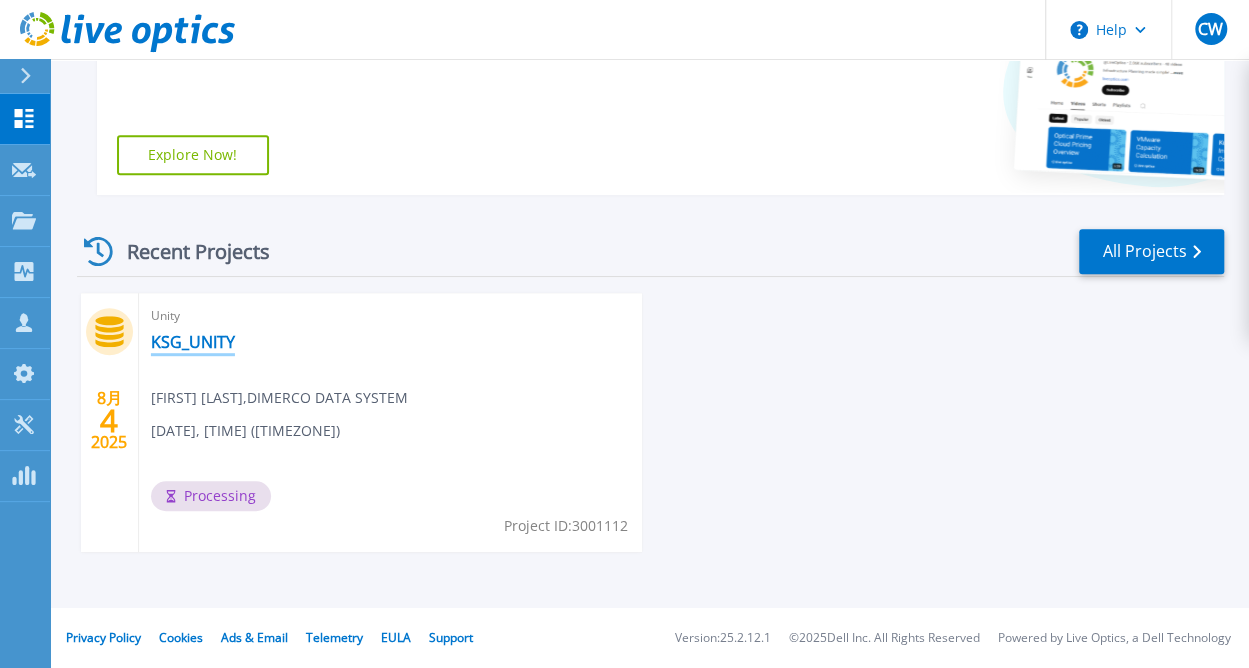 click on "KSG_UNITY" at bounding box center (193, 342) 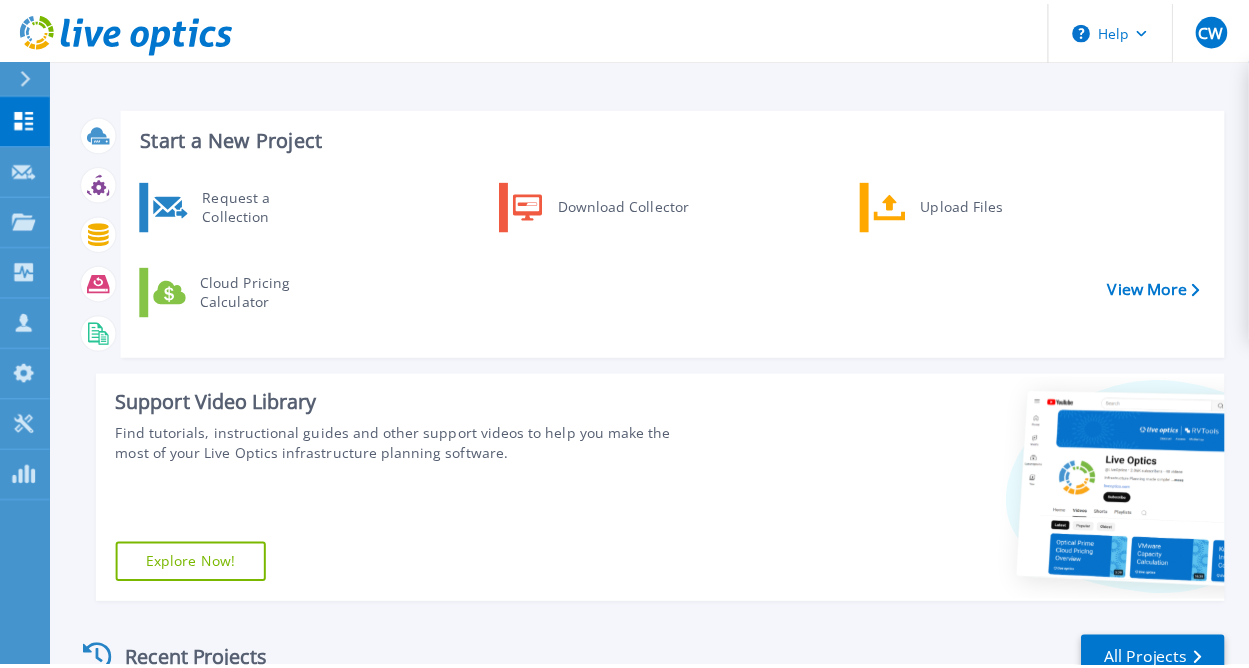 scroll, scrollTop: 0, scrollLeft: 0, axis: both 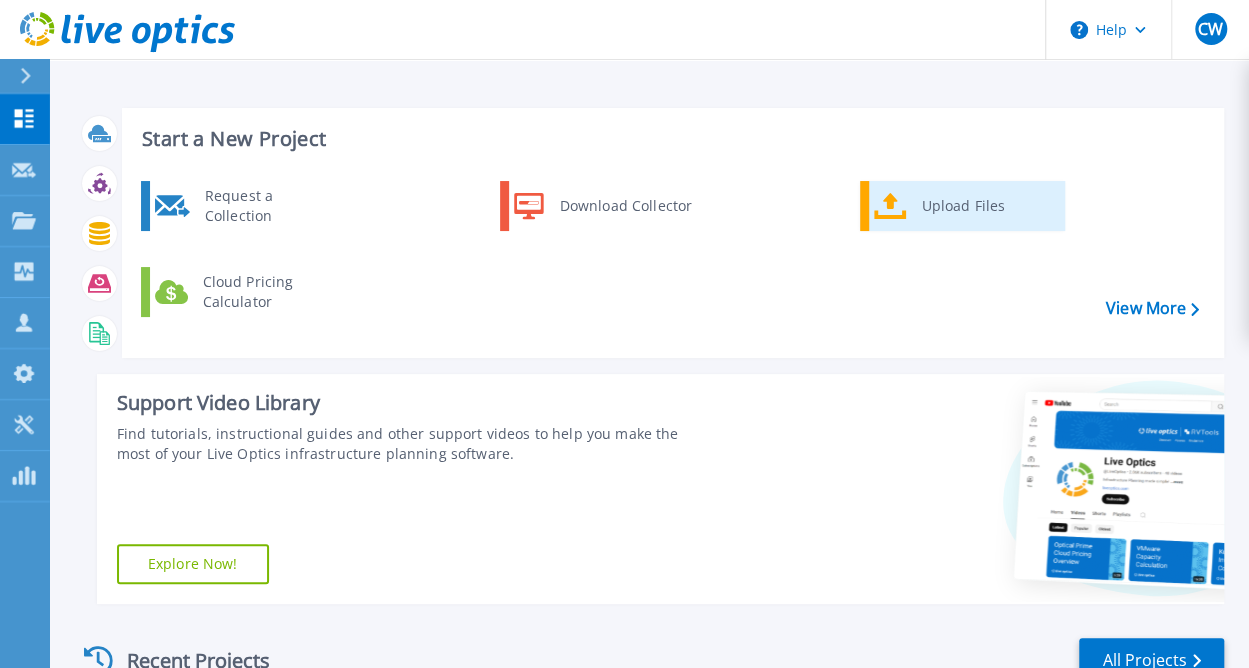 click on "Upload Files" at bounding box center (986, 206) 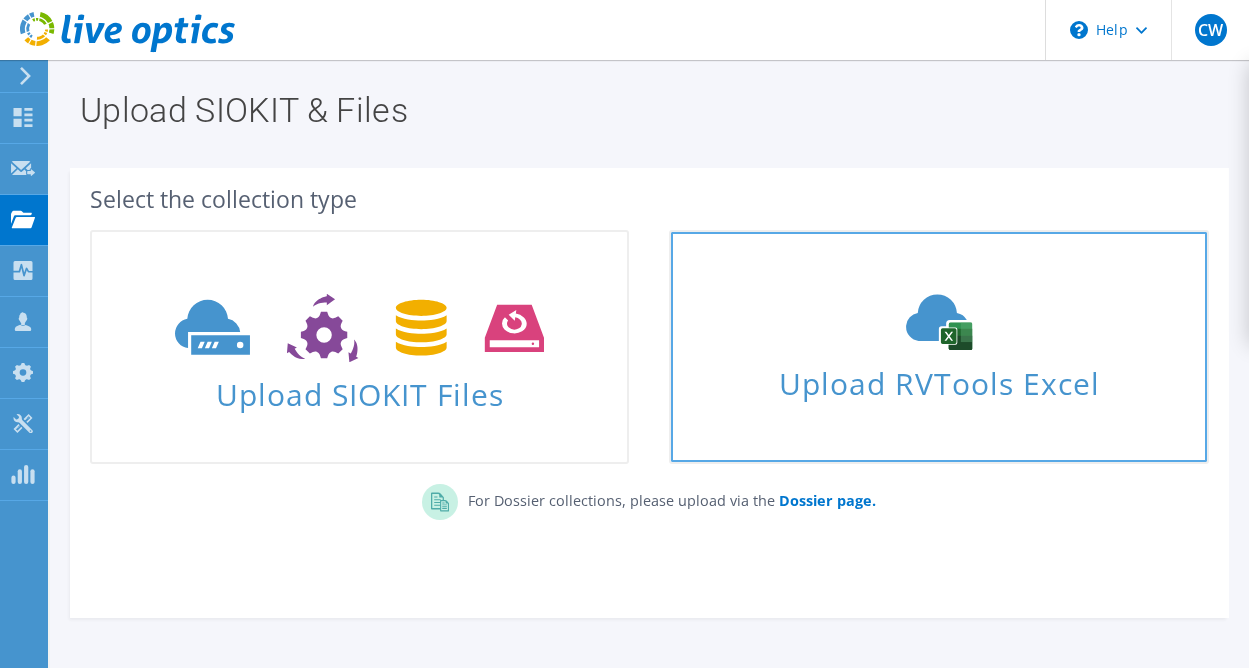 scroll, scrollTop: 0, scrollLeft: 0, axis: both 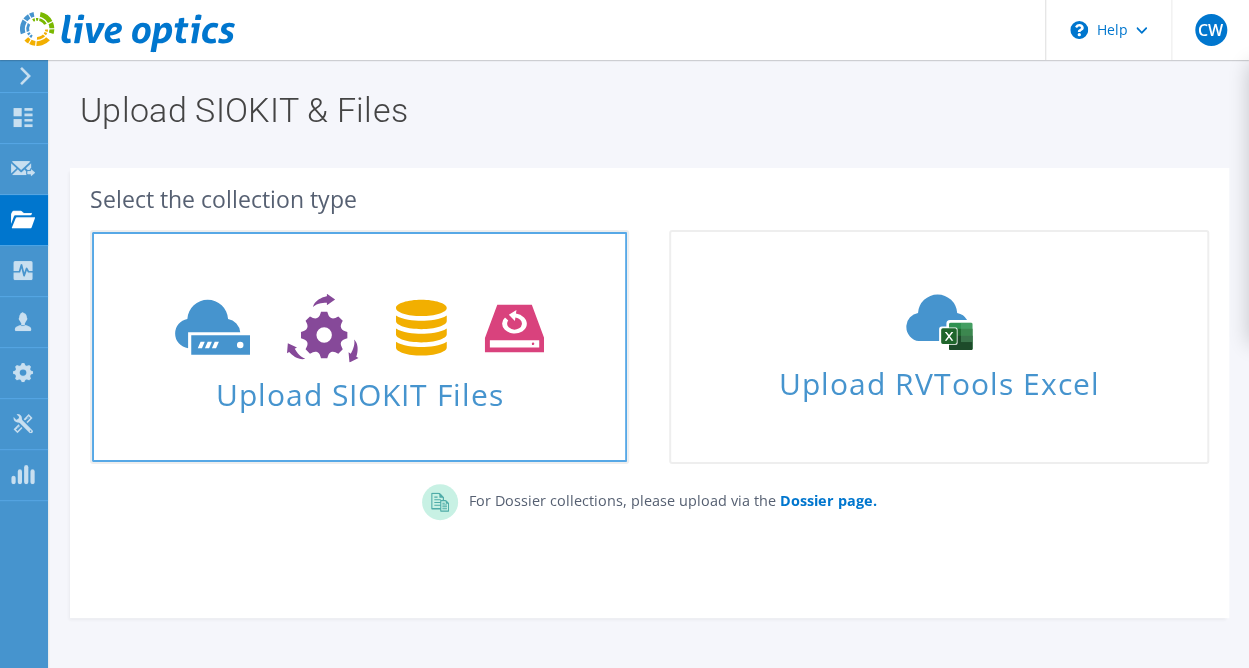 click on "Upload SIOKIT Files" at bounding box center [359, 388] 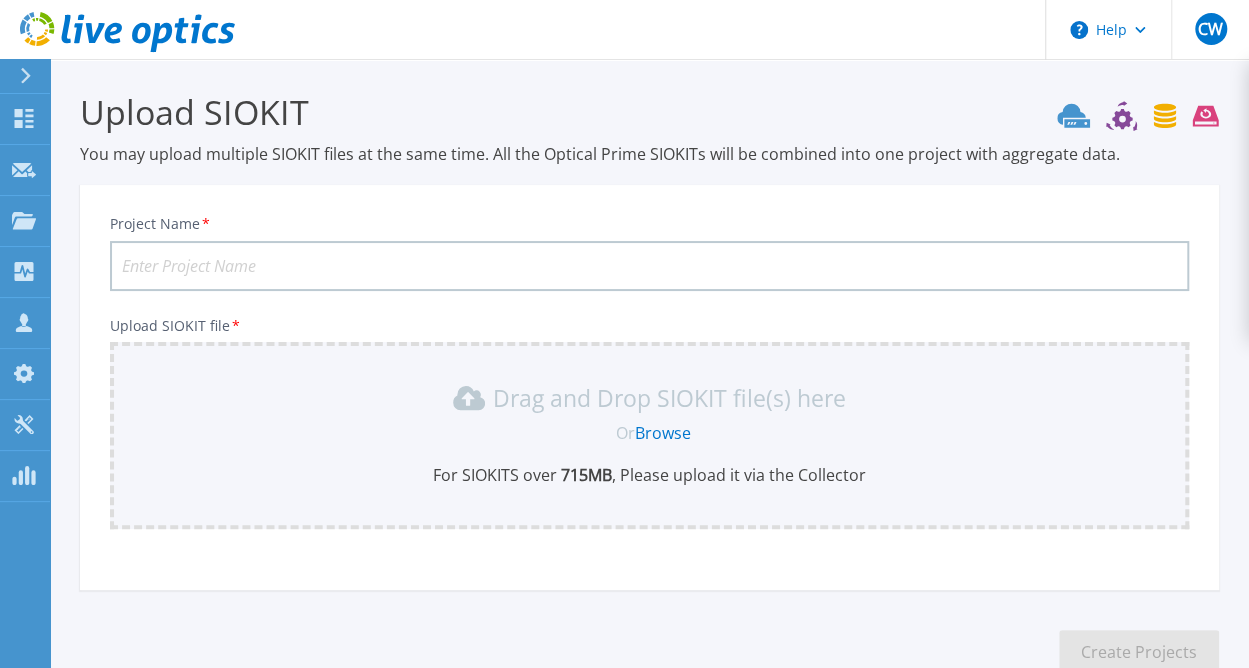 scroll, scrollTop: 0, scrollLeft: 0, axis: both 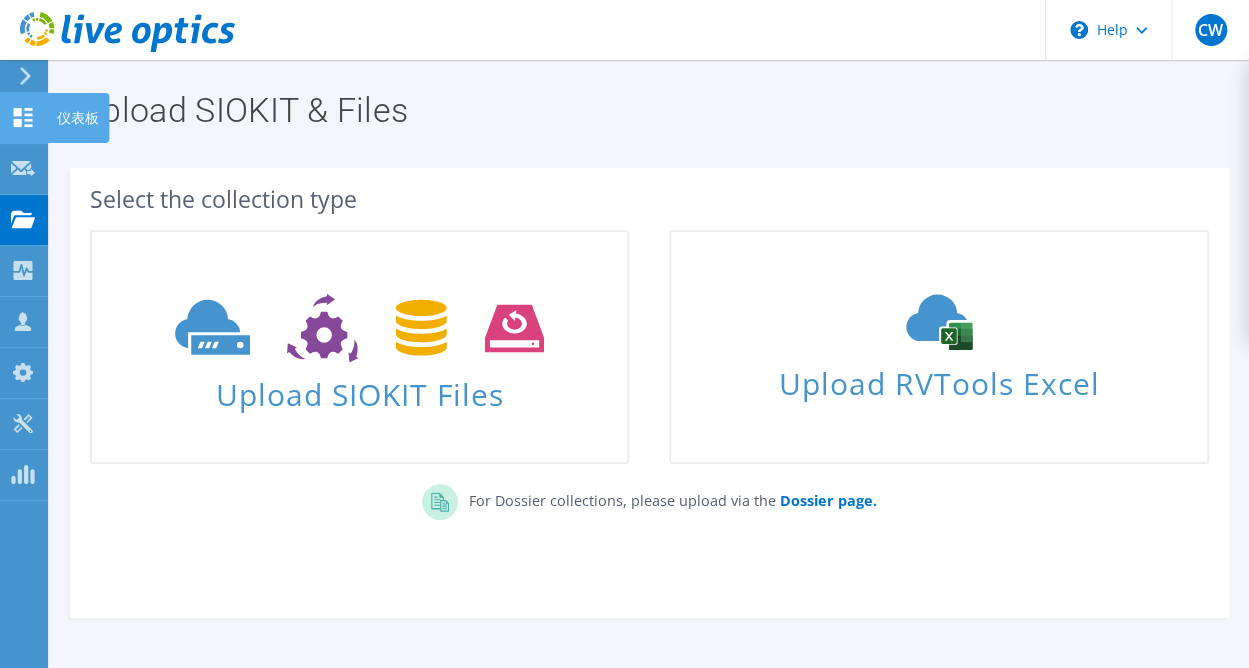 click on "仪表板" at bounding box center (78, 118) 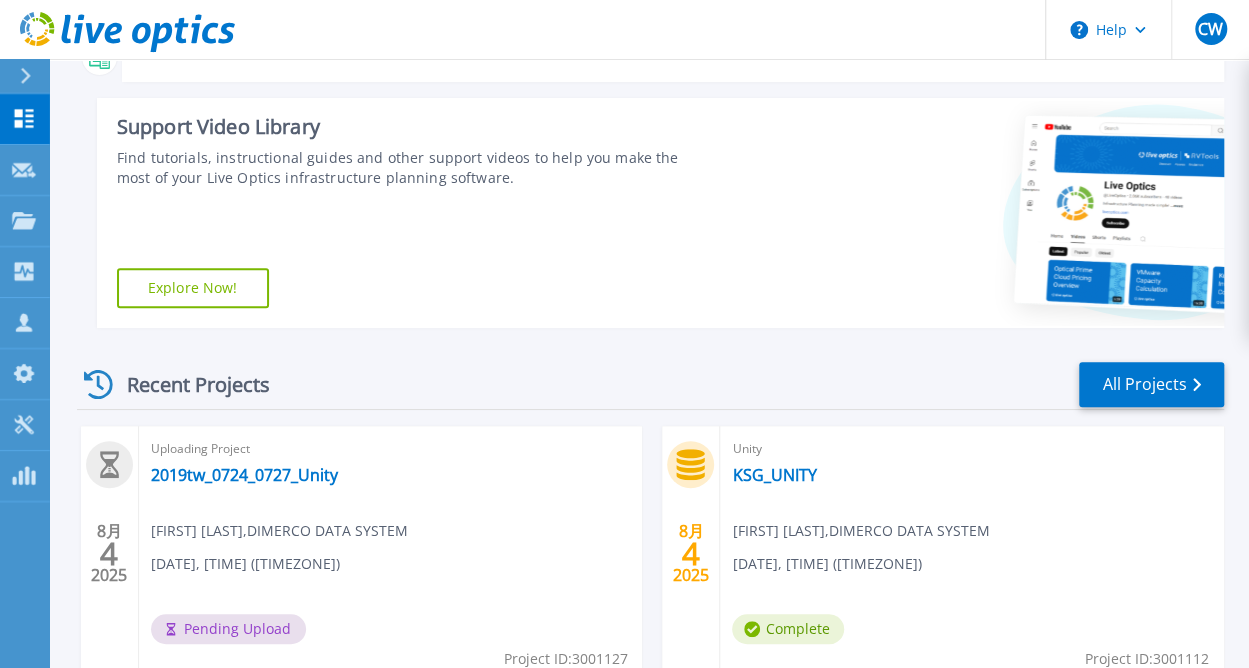 scroll, scrollTop: 409, scrollLeft: 0, axis: vertical 